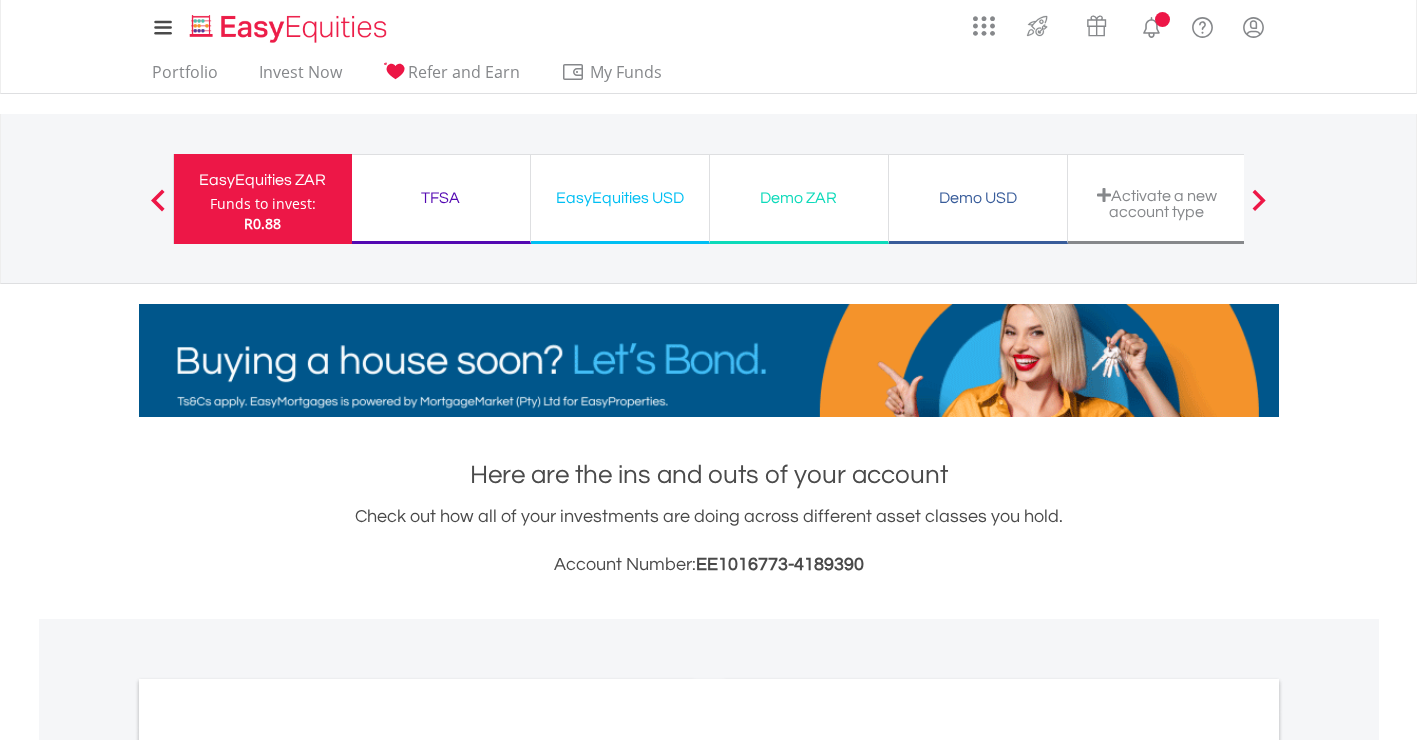 scroll, scrollTop: 0, scrollLeft: 0, axis: both 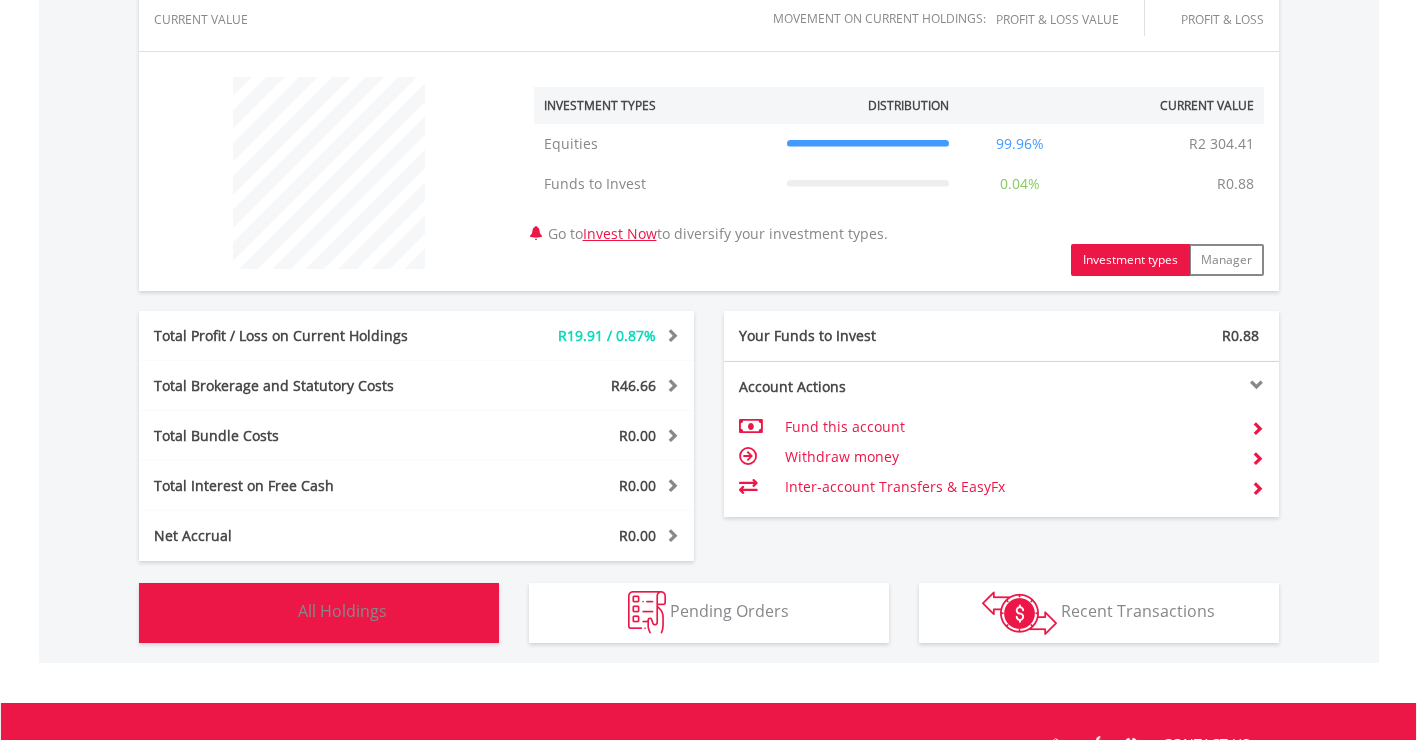 click on "Holdings
All Holdings" at bounding box center [319, 613] 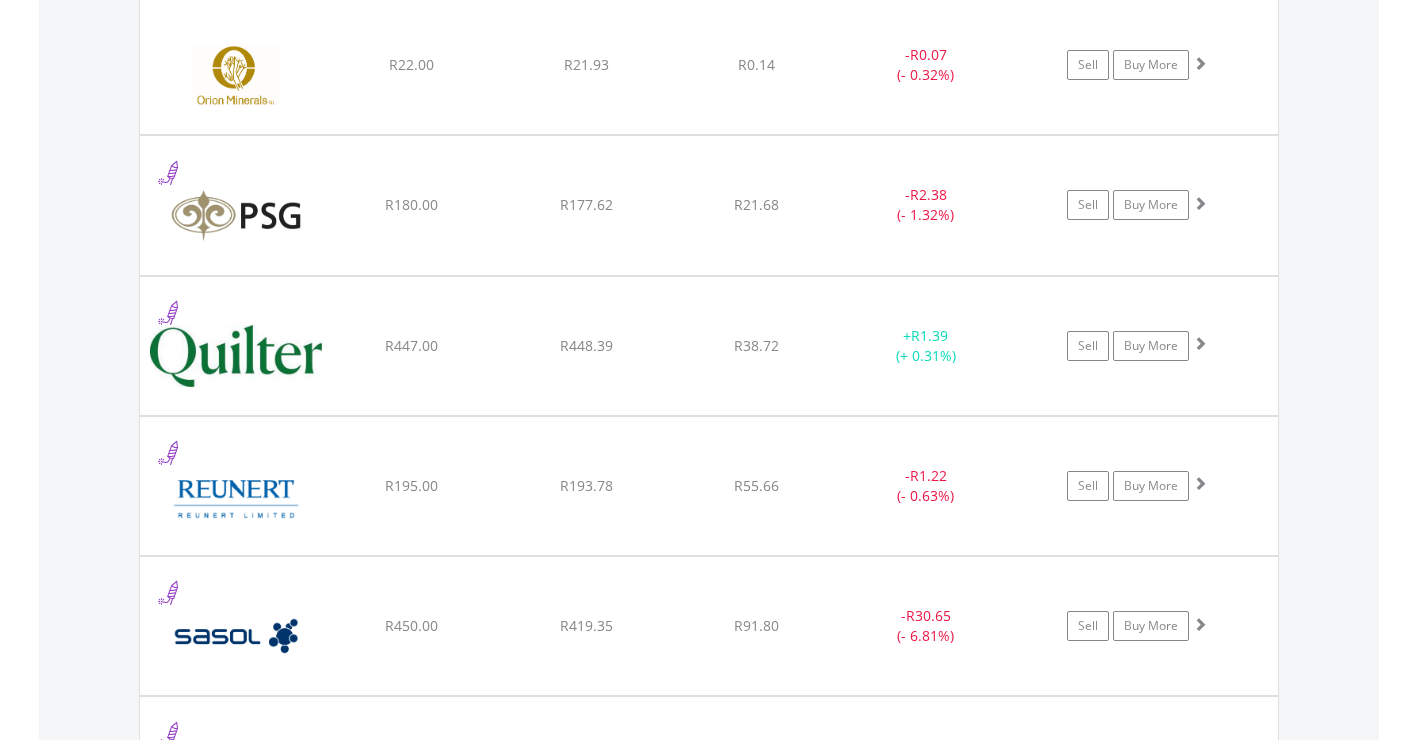 scroll, scrollTop: 2103, scrollLeft: 0, axis: vertical 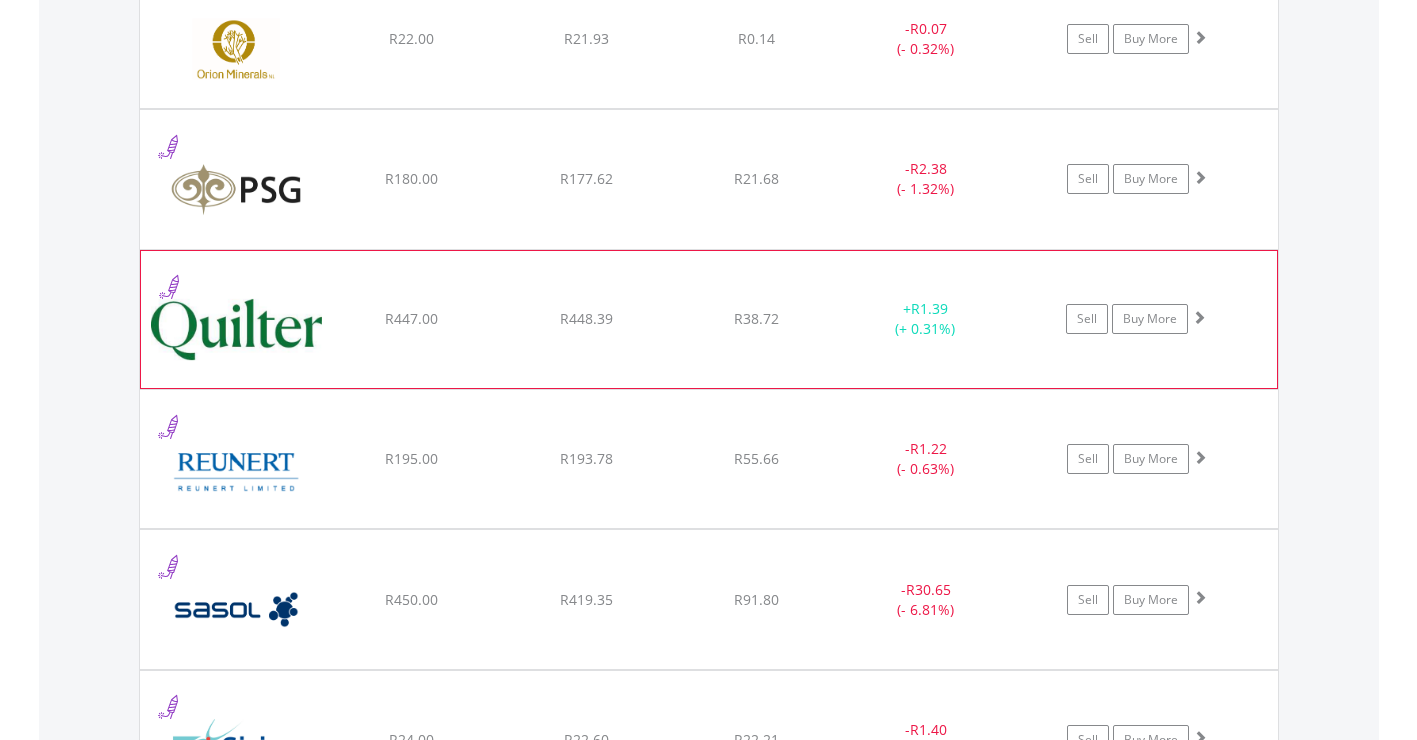 click on "R38.72" at bounding box center (756, -533) 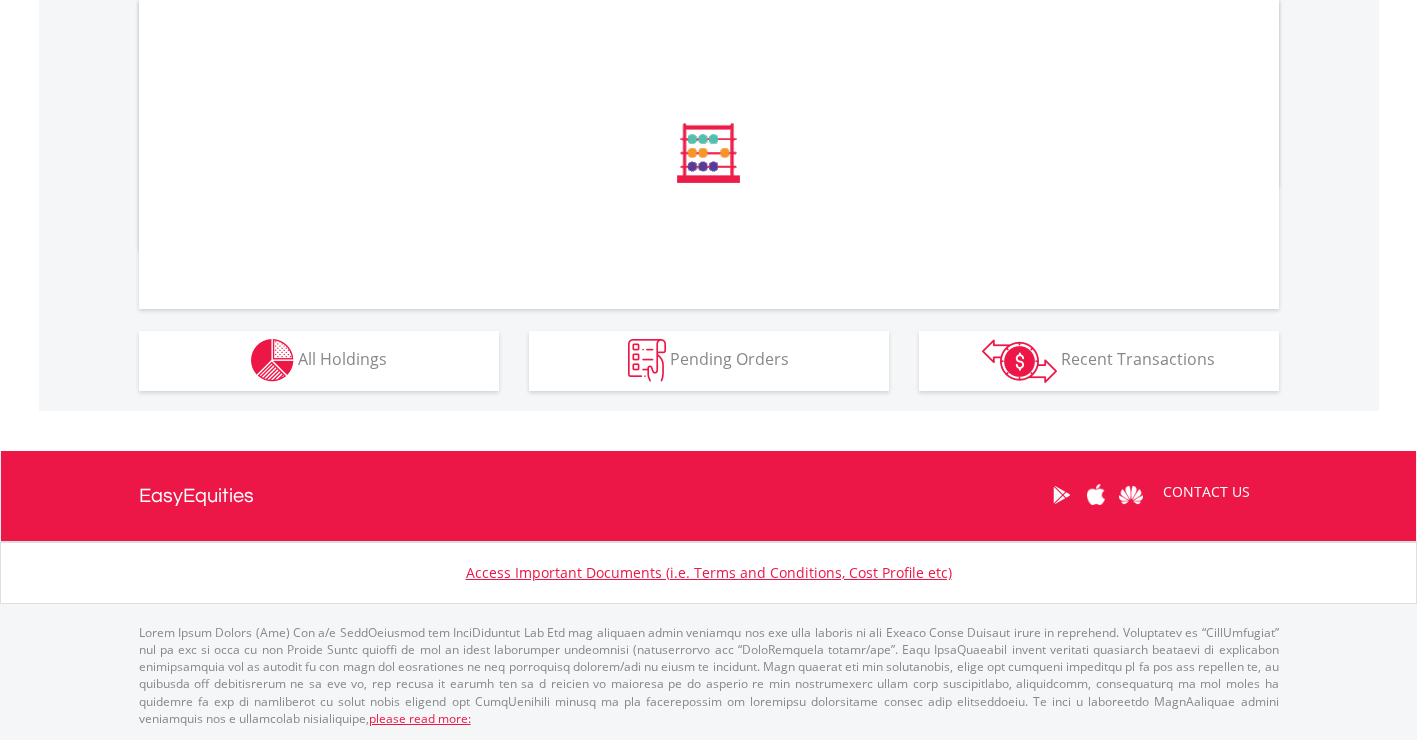 scroll, scrollTop: 952, scrollLeft: 0, axis: vertical 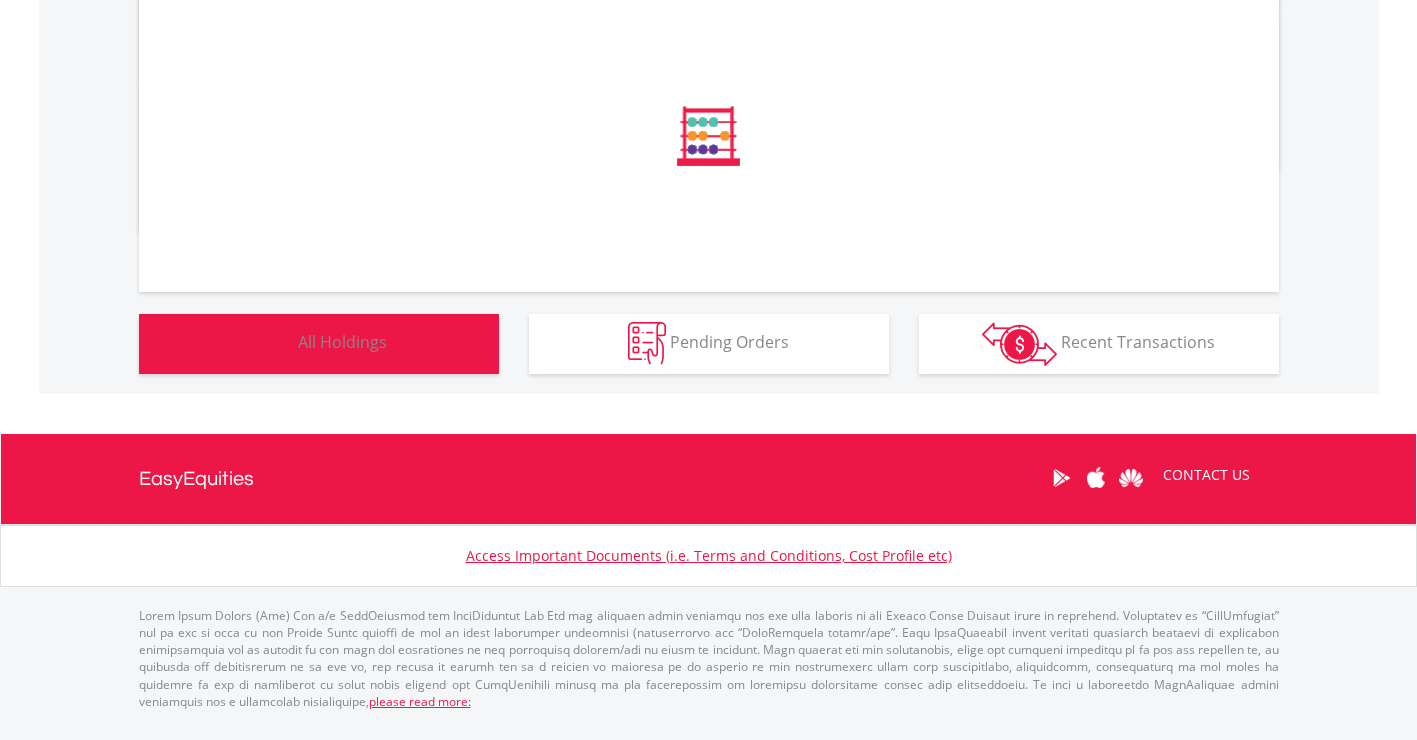 click on "Holdings
All Holdings" at bounding box center (319, 344) 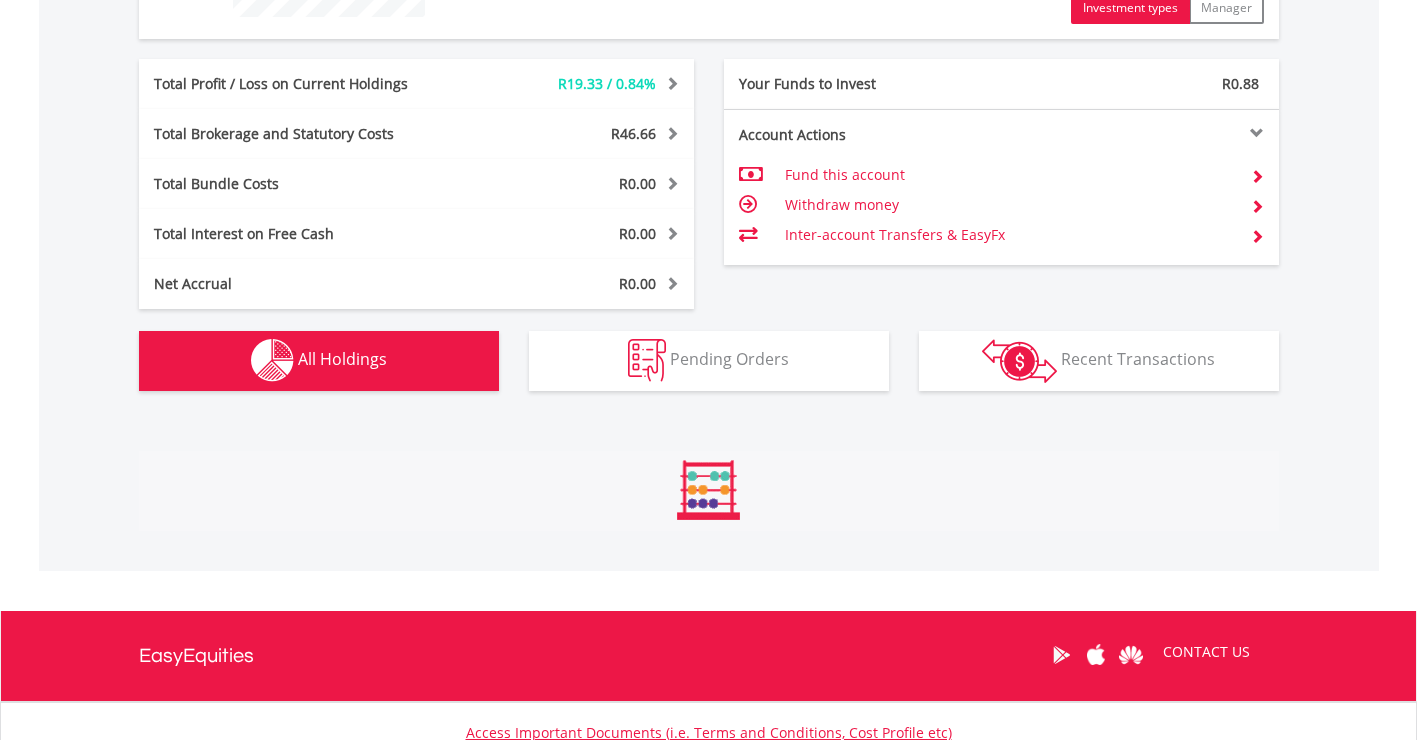 scroll, scrollTop: 999808, scrollLeft: 999620, axis: both 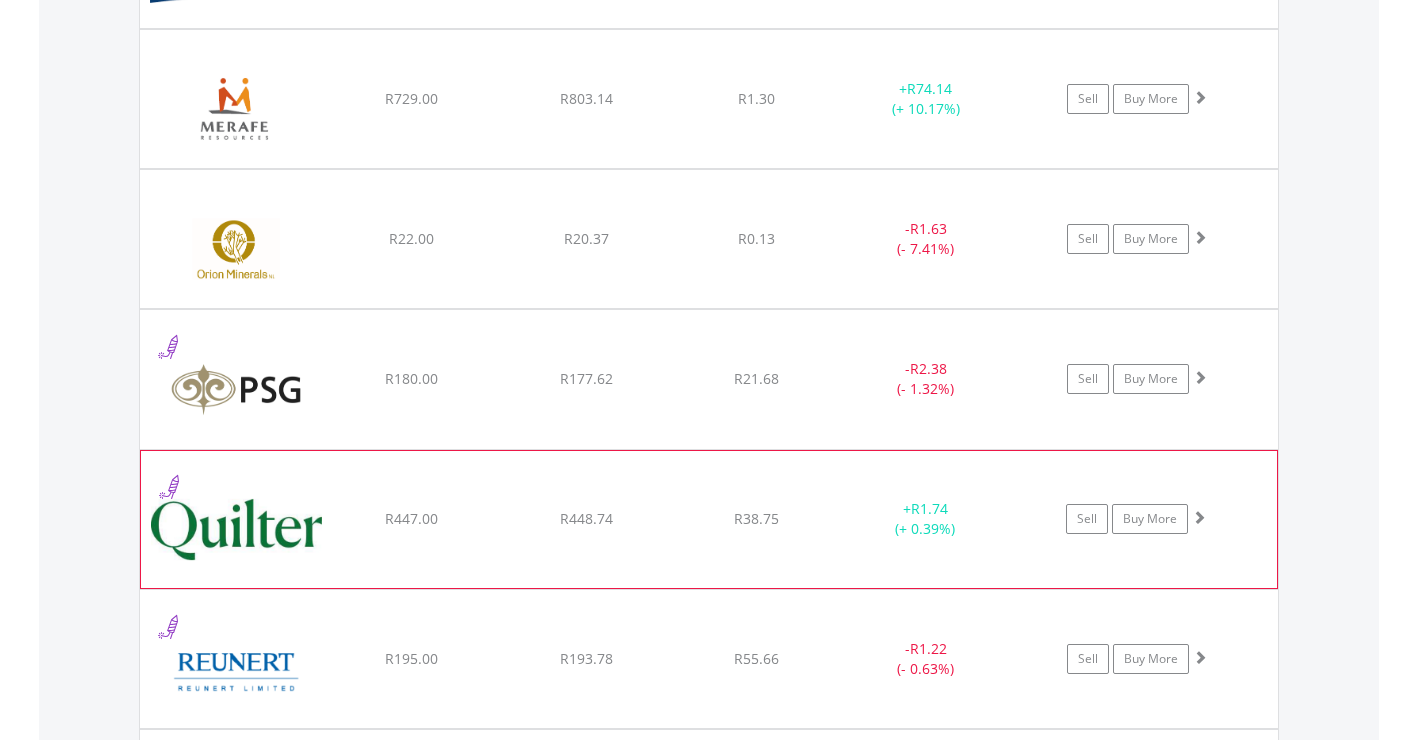 click on "+  R1.74 (+ 0.39%)" at bounding box center (926, -193) 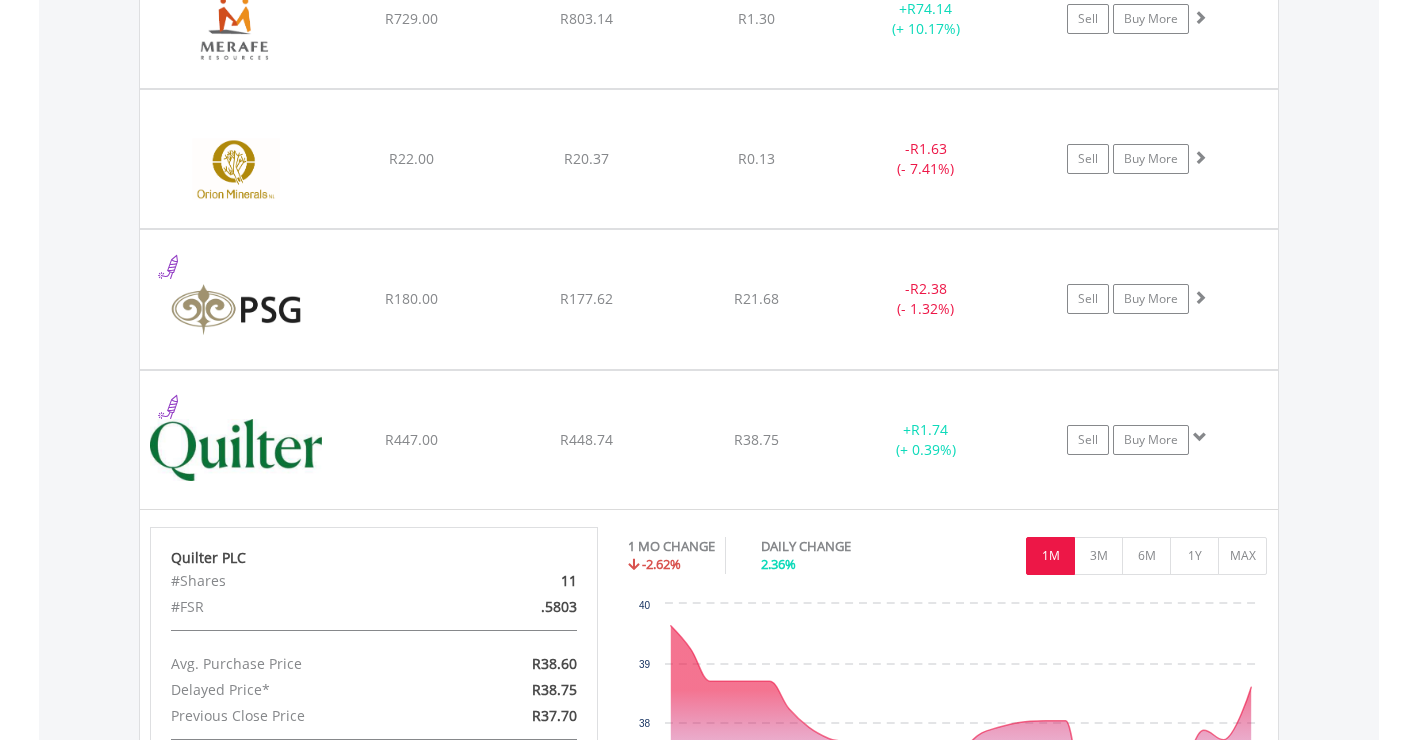 scroll, scrollTop: 2003, scrollLeft: 0, axis: vertical 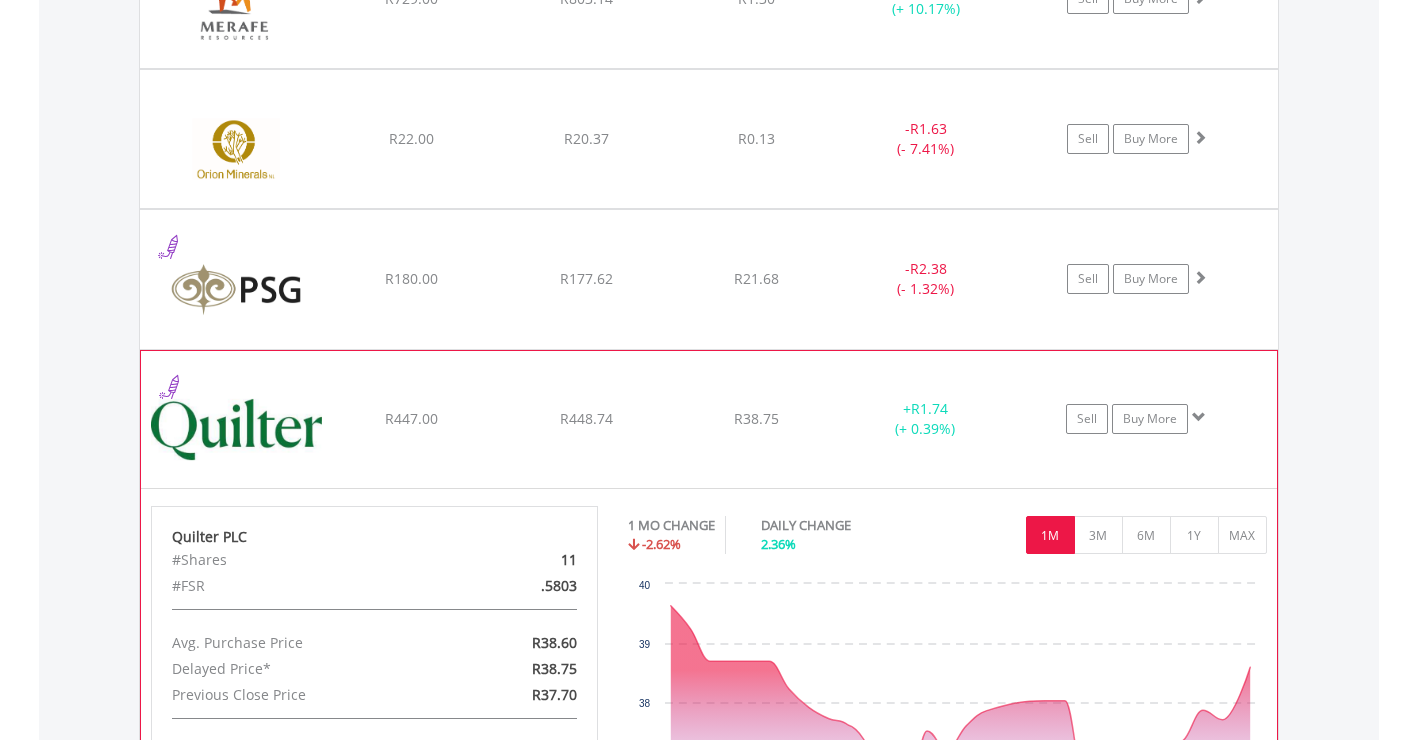 click on "R448.74" at bounding box center [586, -433] 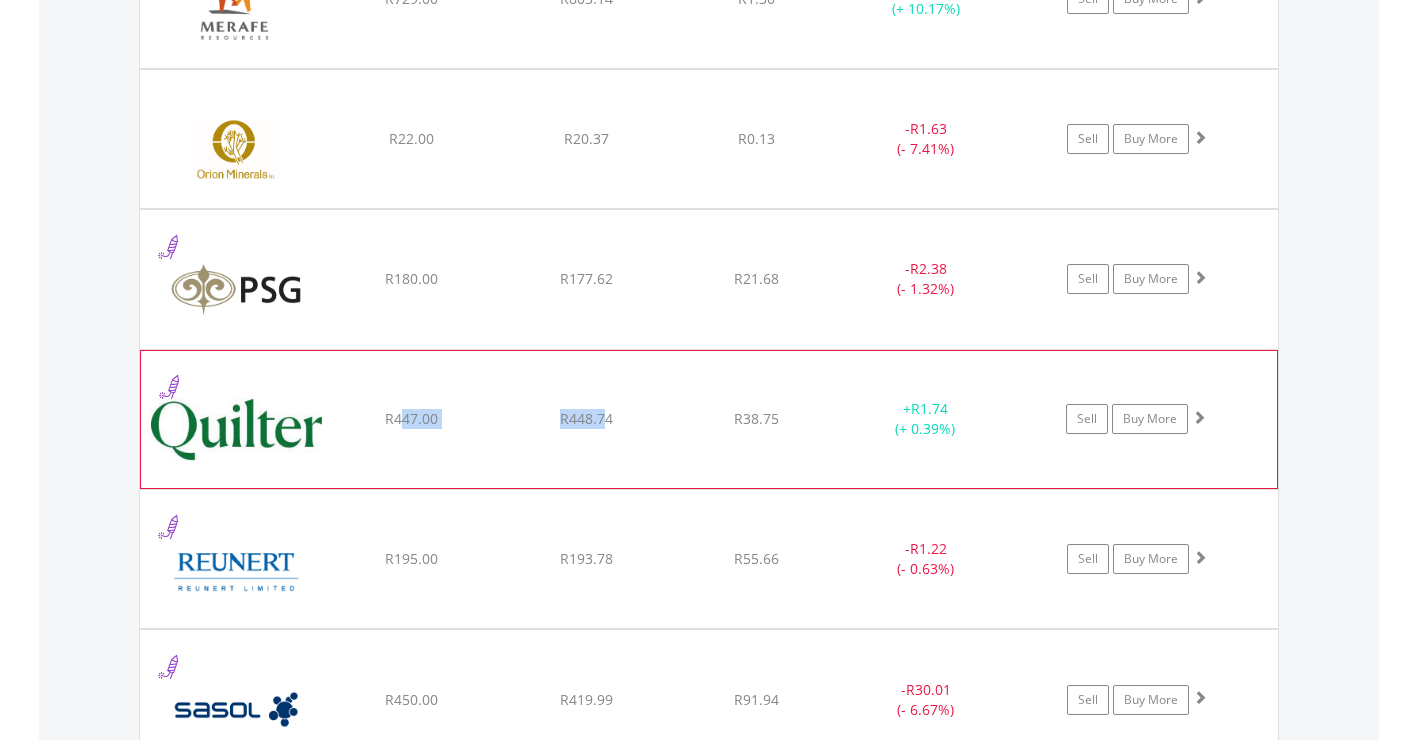 drag, startPoint x: 400, startPoint y: 413, endPoint x: 613, endPoint y: 410, distance: 213.02112 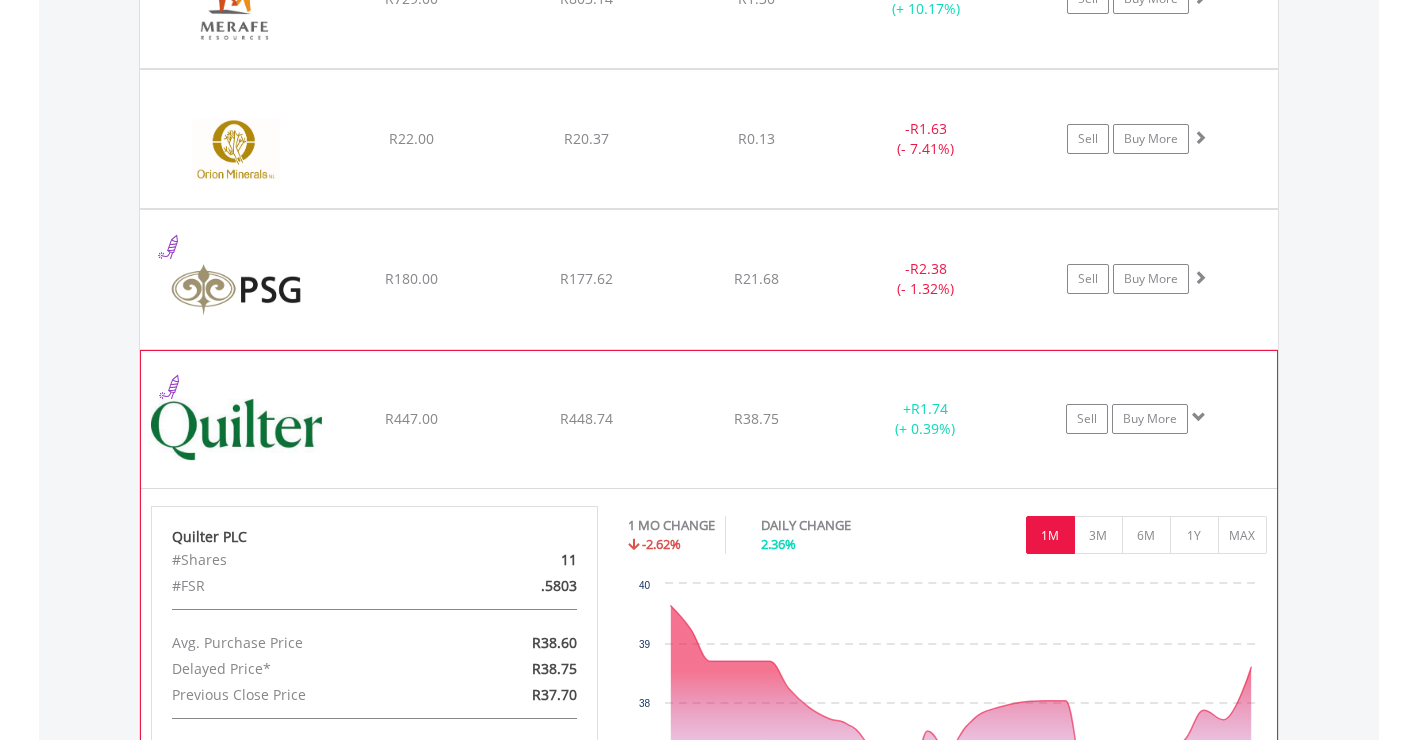 drag, startPoint x: 613, startPoint y: 410, endPoint x: 696, endPoint y: 451, distance: 92.574295 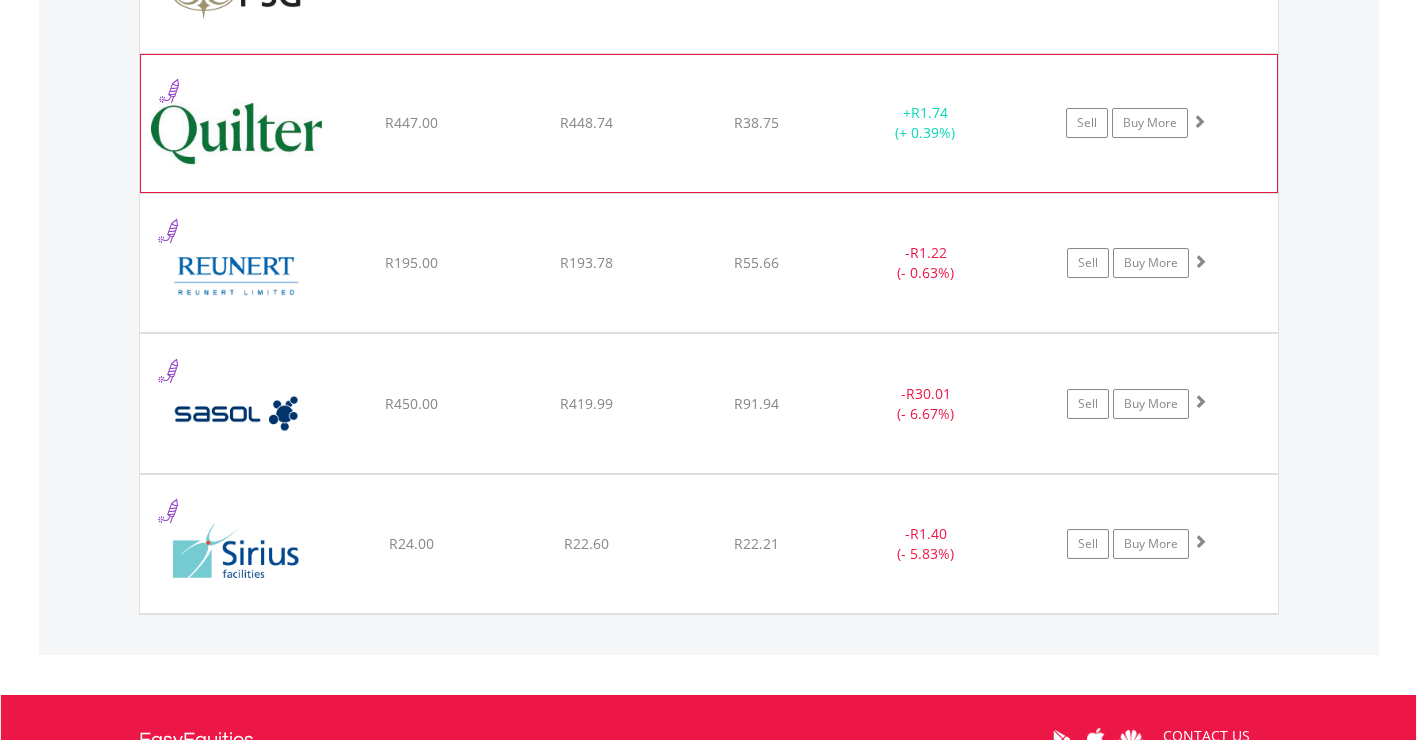 scroll, scrollTop: 2303, scrollLeft: 0, axis: vertical 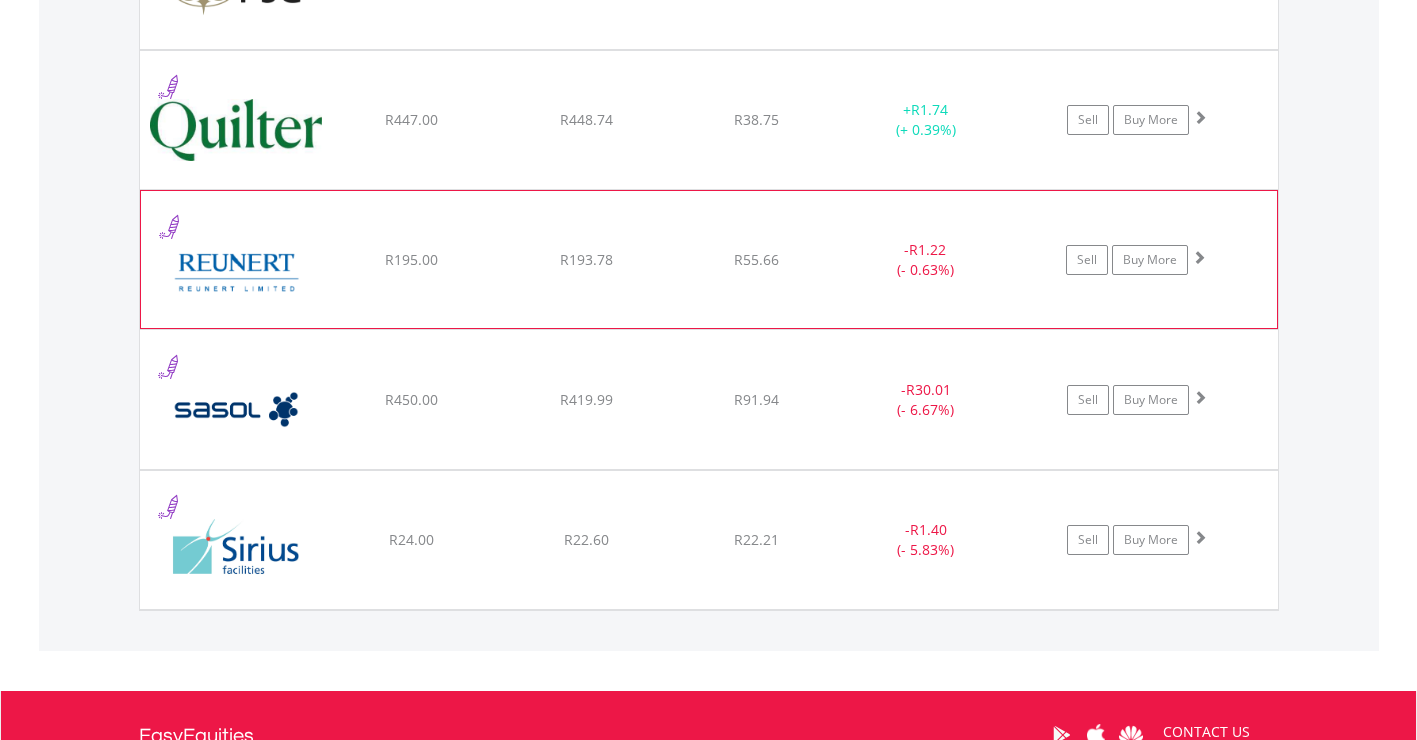 click on "﻿
Reunert Limited
R195.00
R193.78
R55.66
-  R1.22 (- 0.63%)
Sell
Buy More" at bounding box center [709, -733] 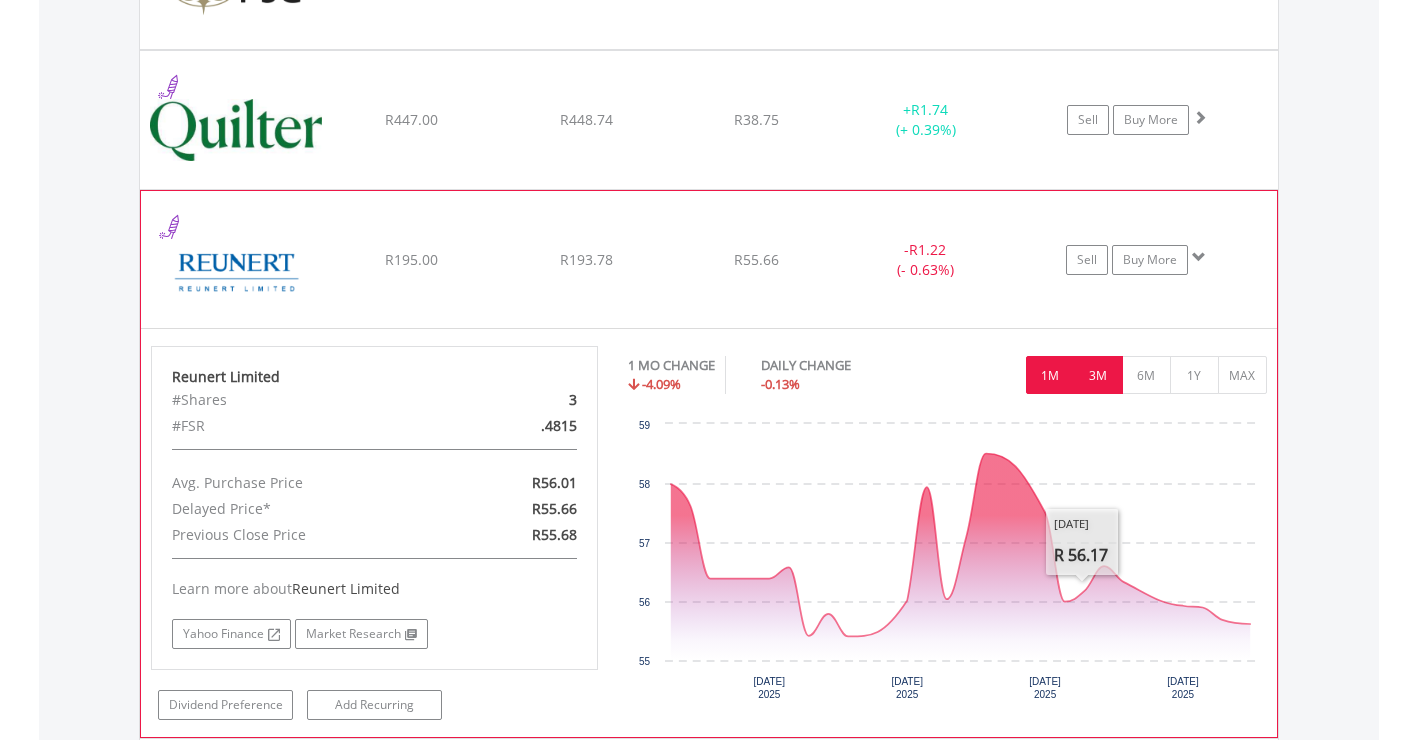 click on "3M" at bounding box center (1098, 375) 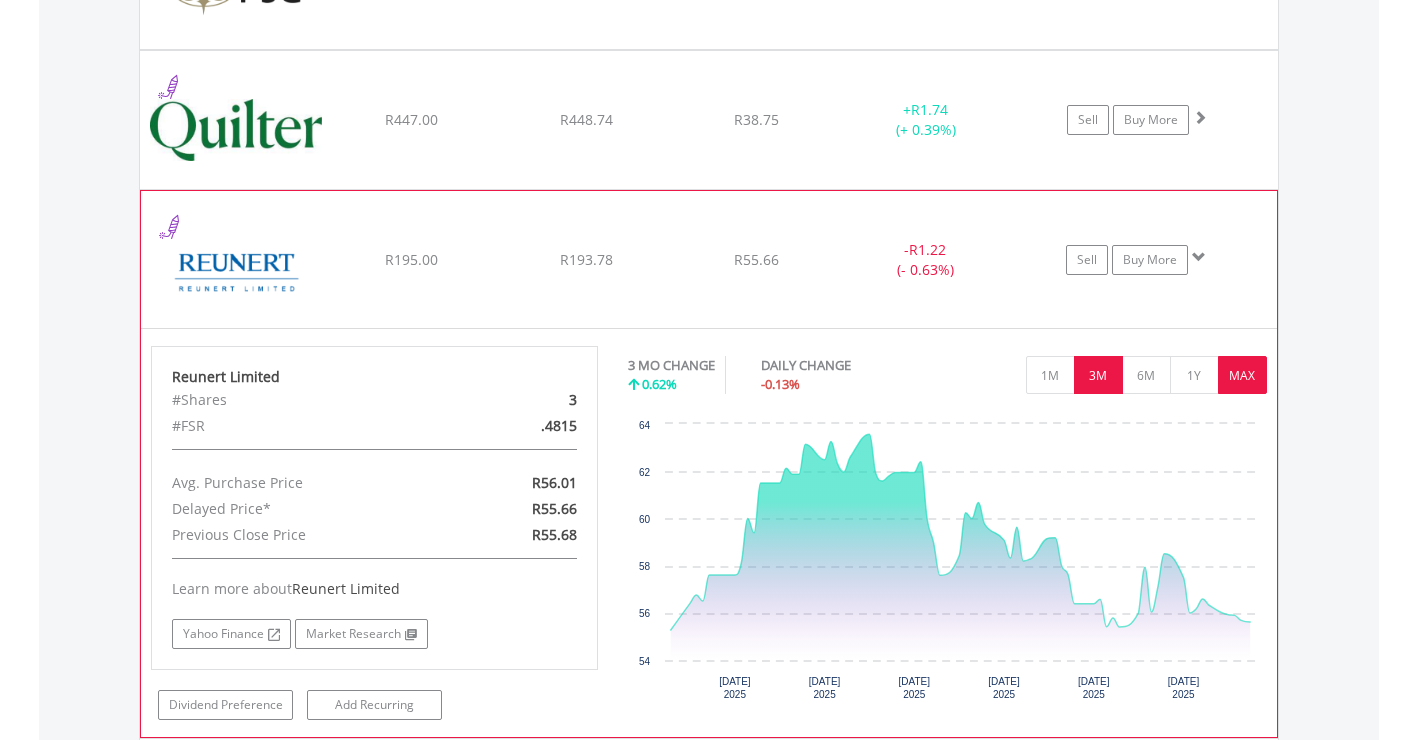 click on "MAX" at bounding box center (1242, 375) 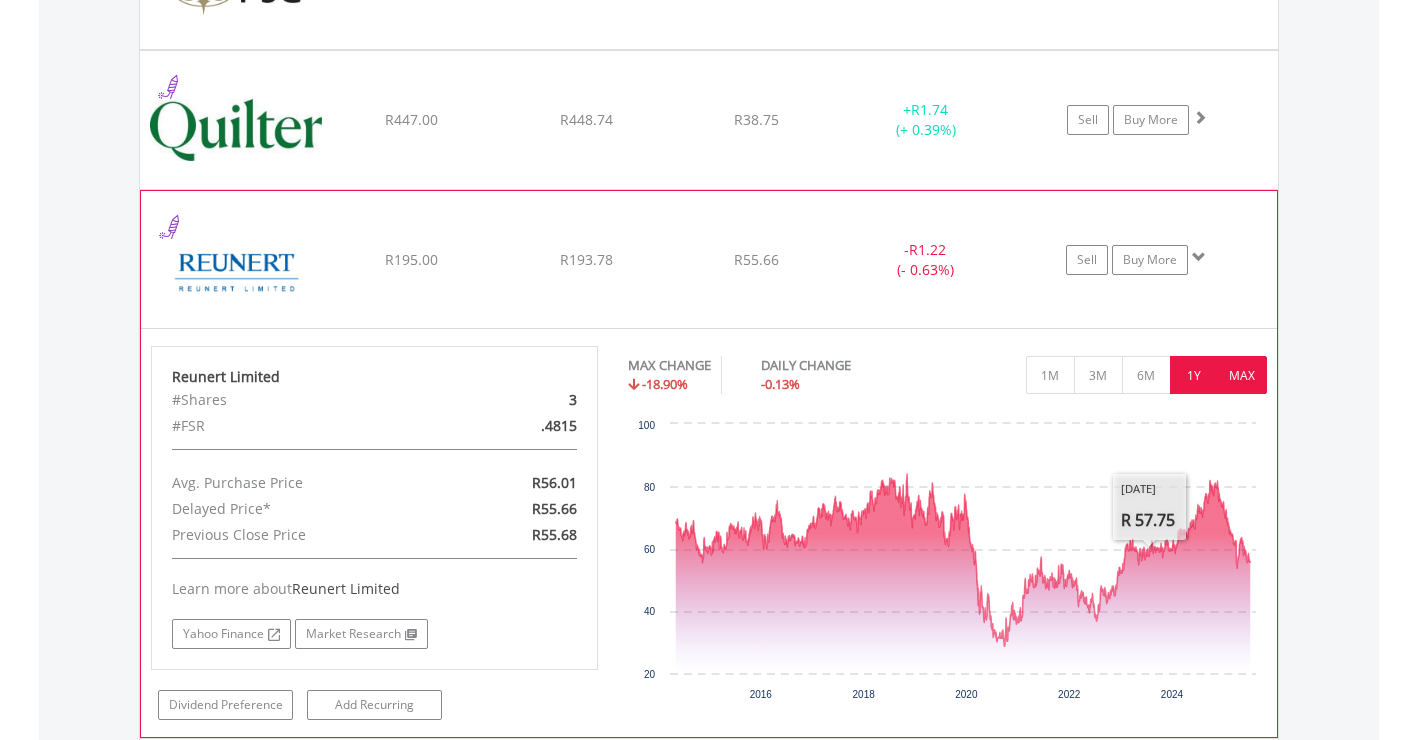 click on "1Y" at bounding box center [1194, 375] 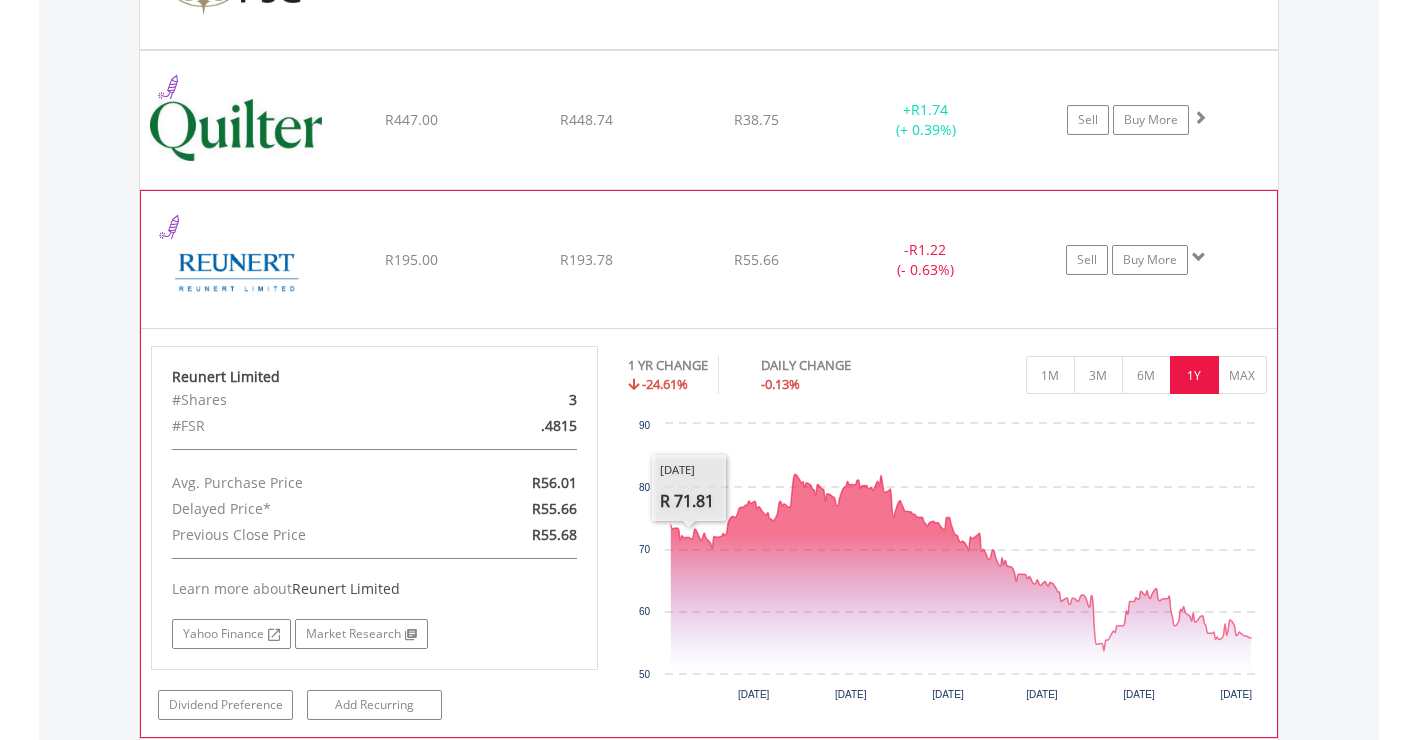 click on "﻿
Reunert Limited
R195.00
R193.78
R55.66
-  R1.22 (- 0.63%)
Sell
Buy More" at bounding box center (709, -733) 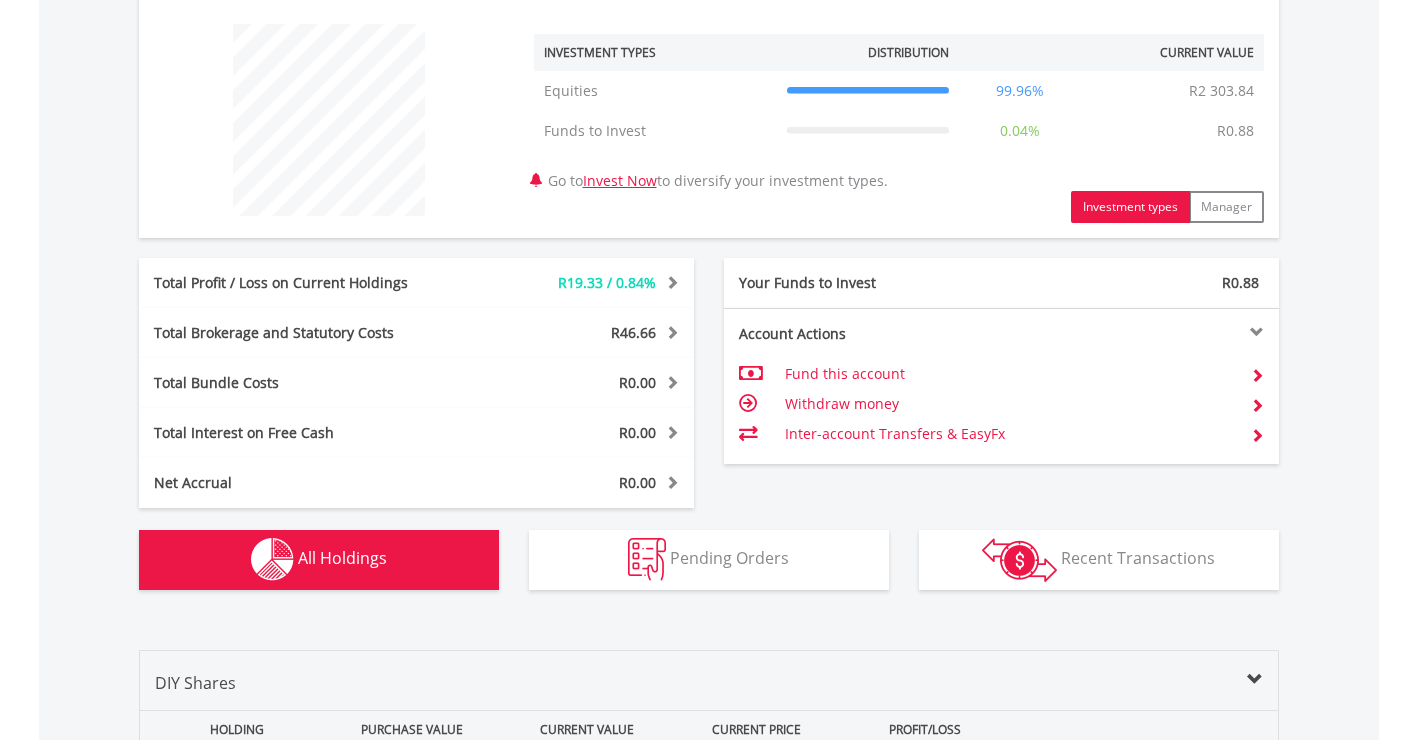scroll, scrollTop: 603, scrollLeft: 0, axis: vertical 